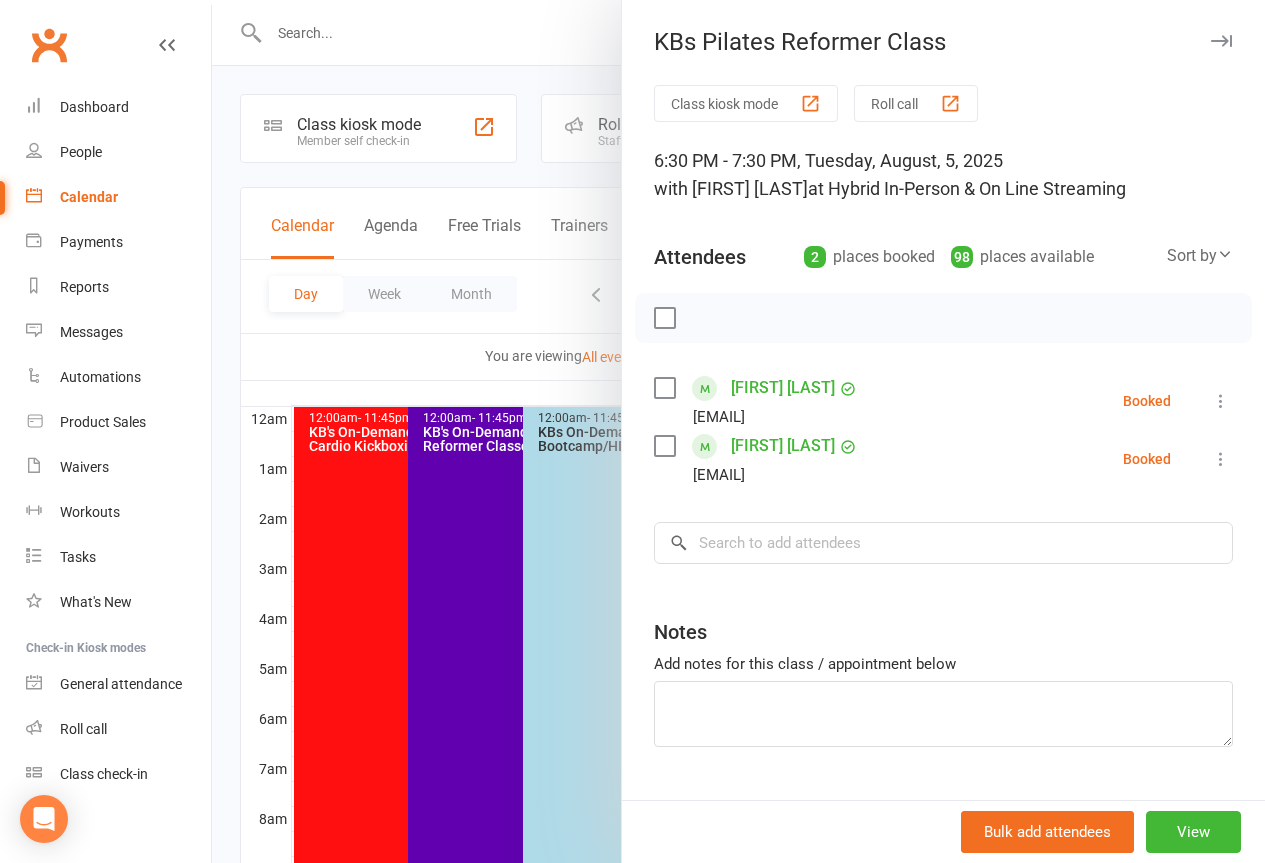 scroll, scrollTop: 600, scrollLeft: 0, axis: vertical 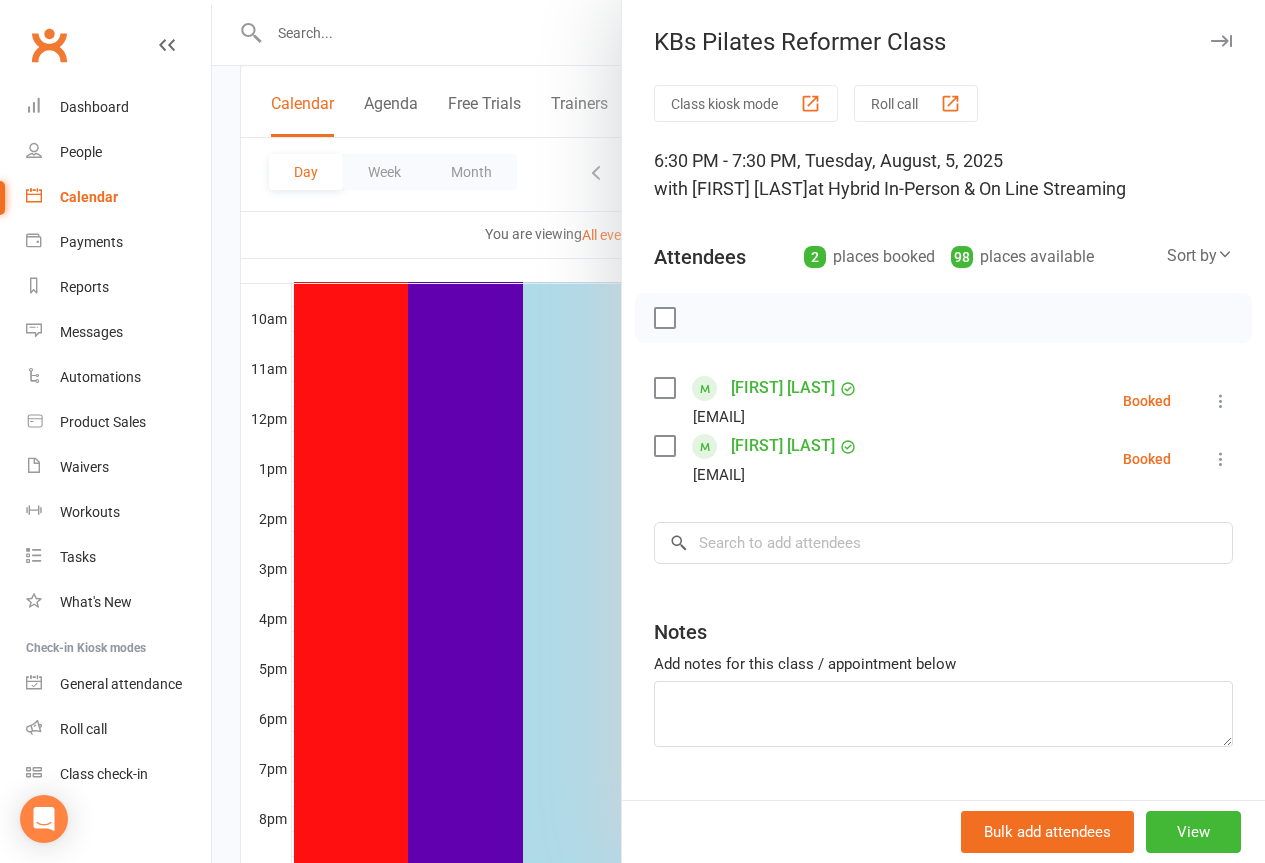 click on "[FIRST] [LAST]" at bounding box center [783, 388] 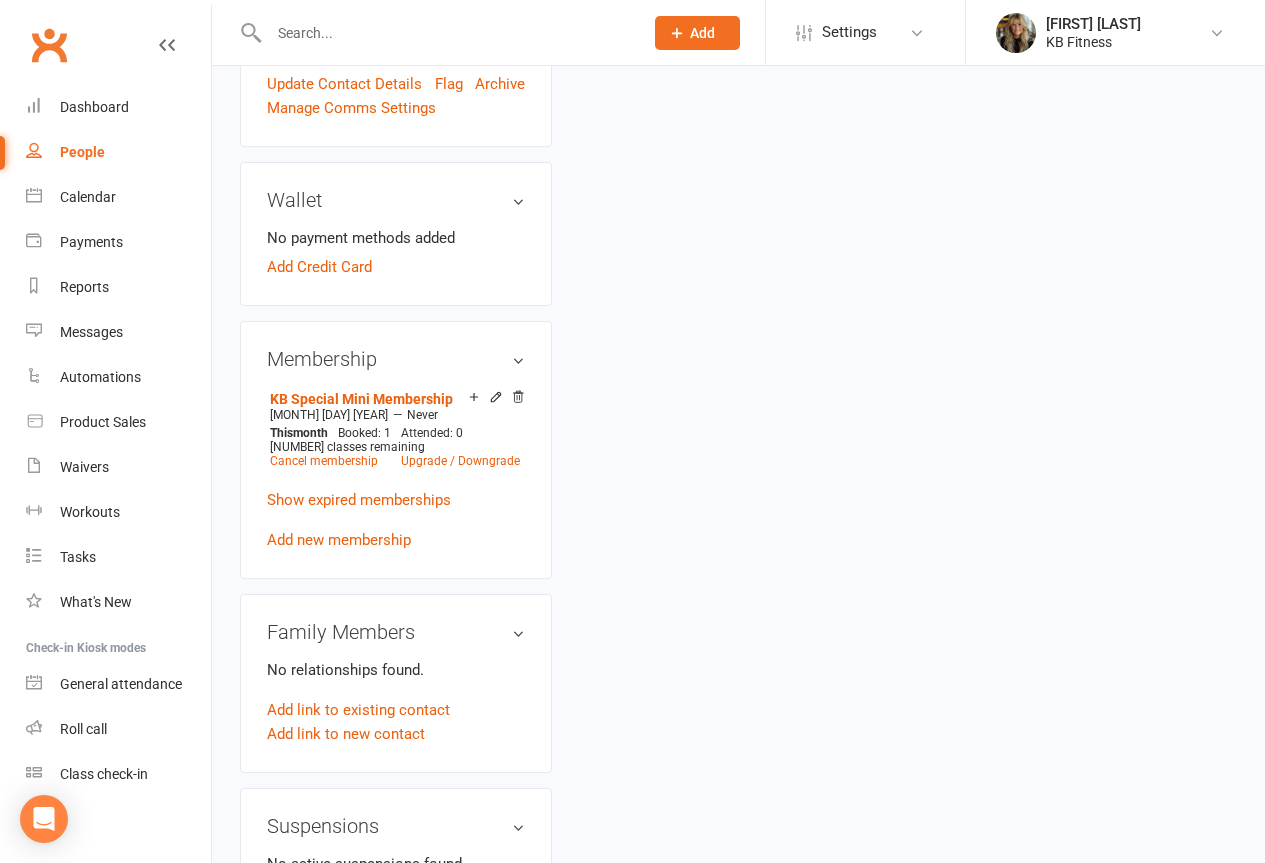 scroll, scrollTop: 0, scrollLeft: 0, axis: both 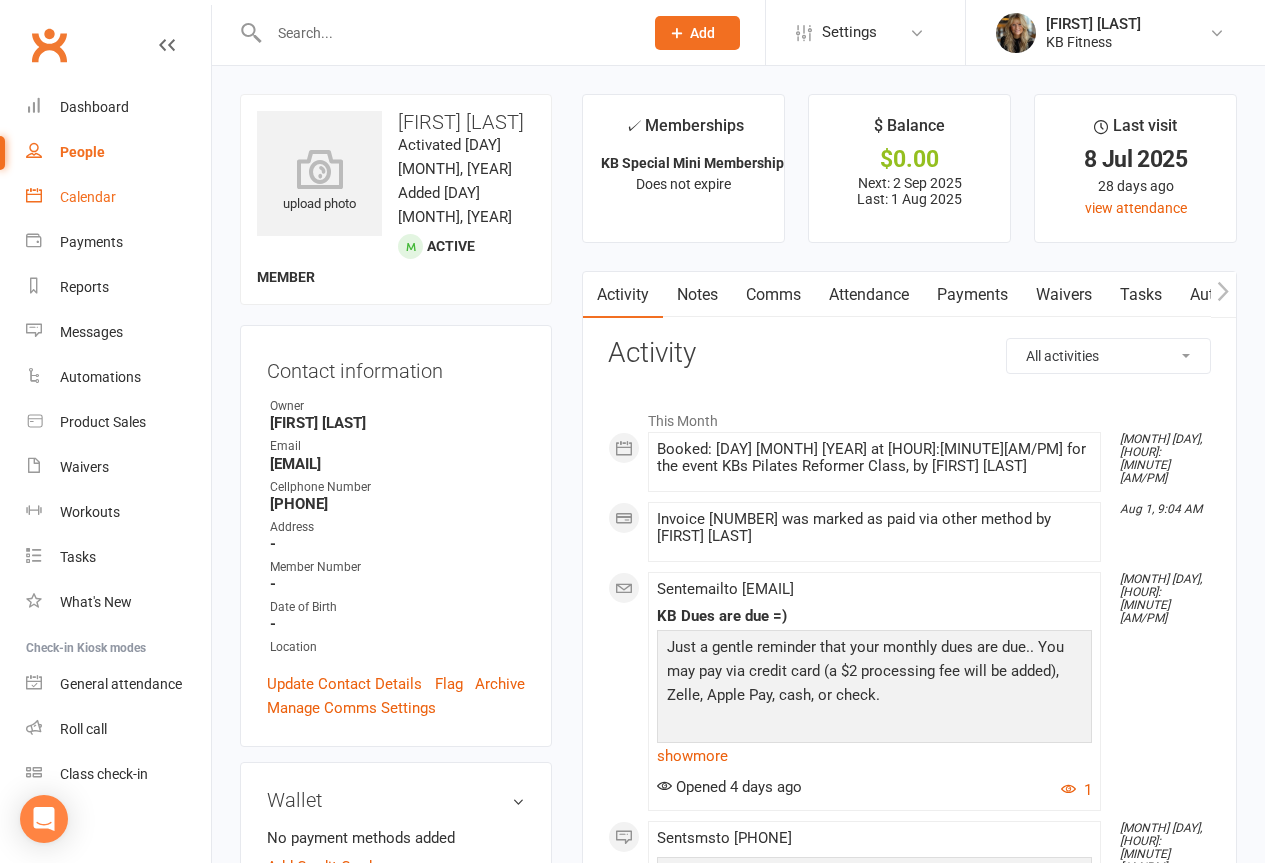 click on "Calendar" at bounding box center (88, 197) 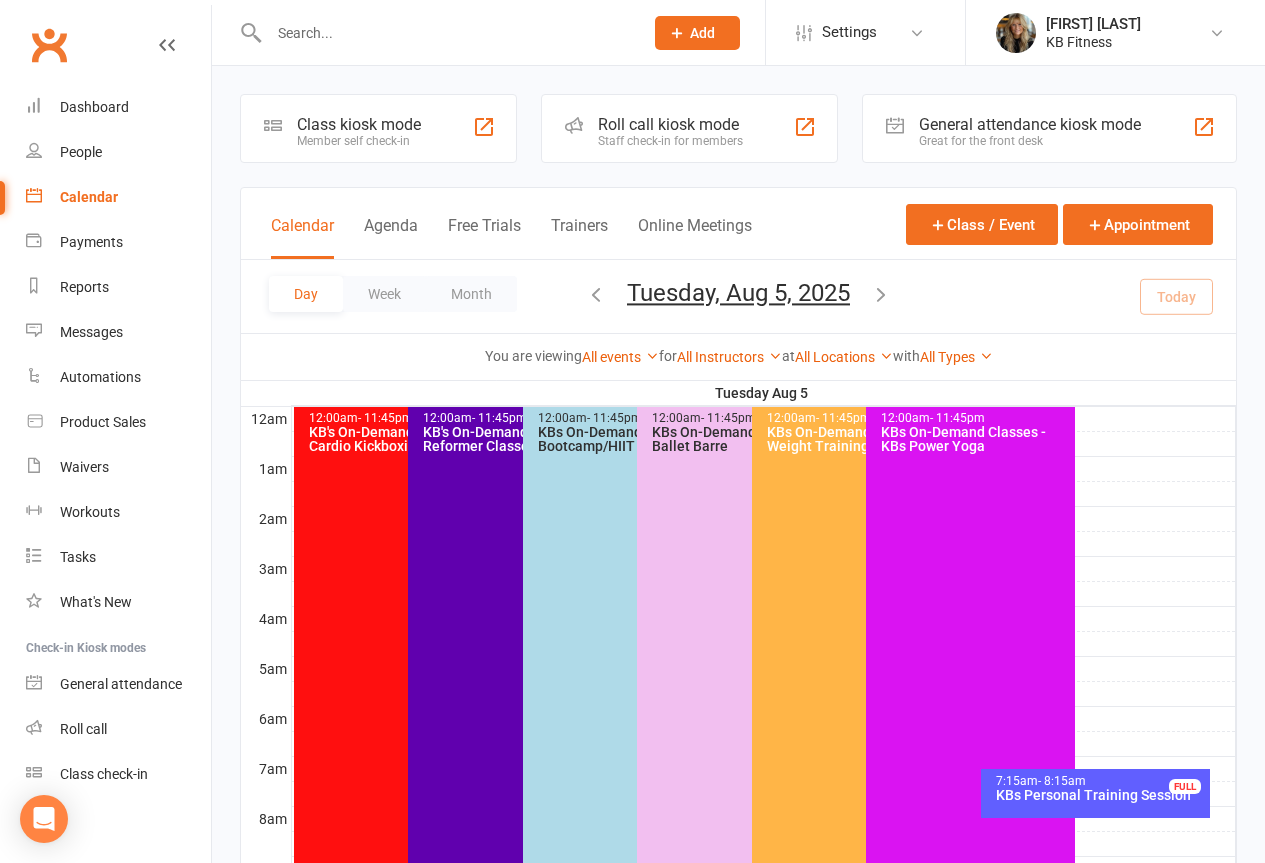 click at bounding box center [881, 294] 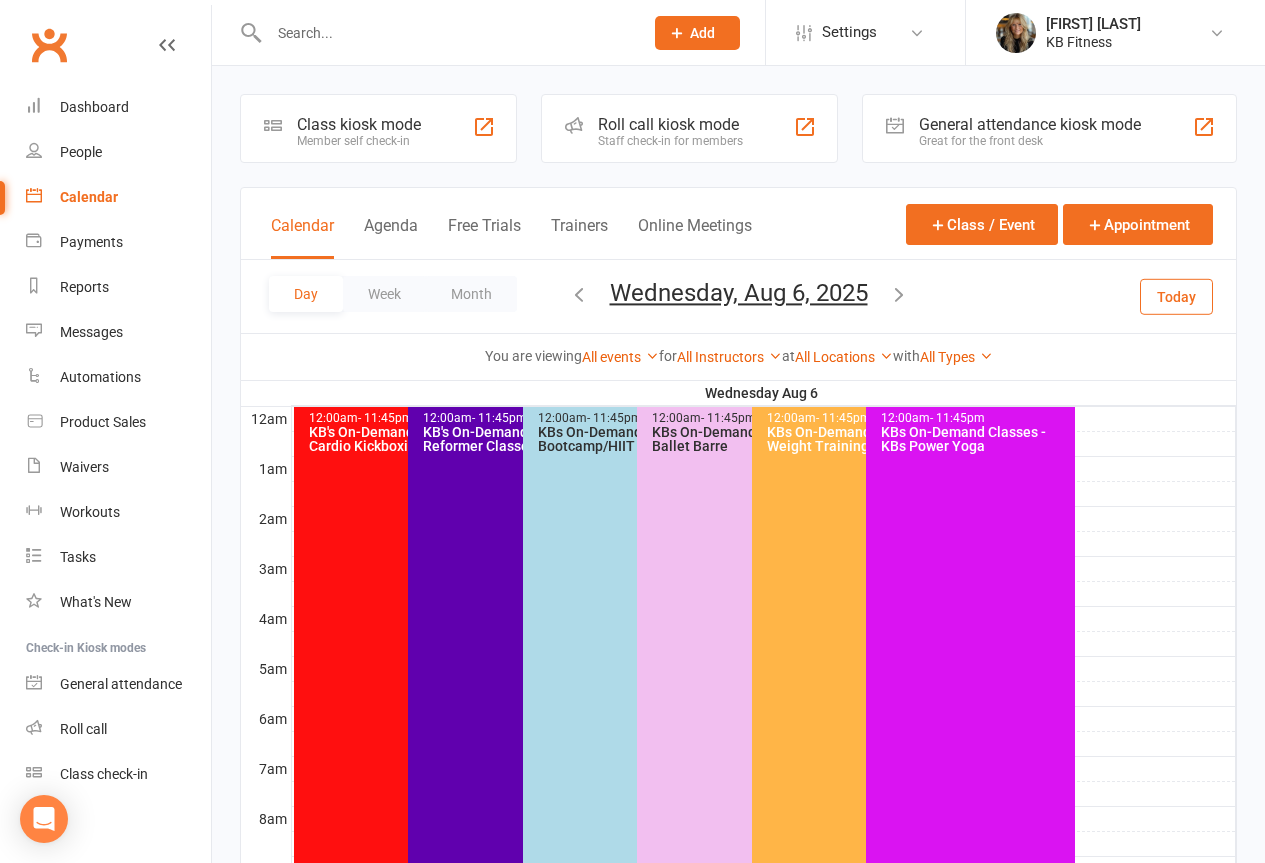click at bounding box center [899, 294] 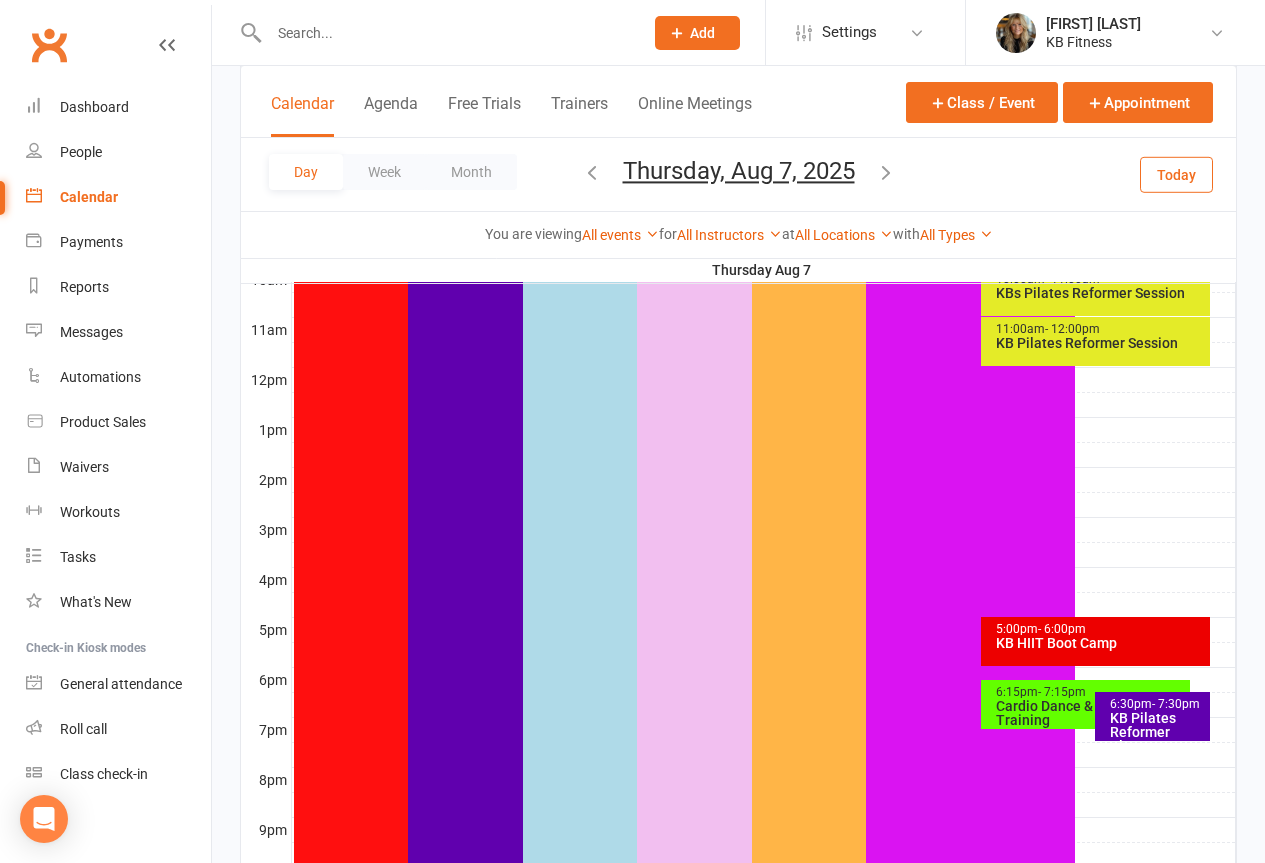 scroll, scrollTop: 801, scrollLeft: 0, axis: vertical 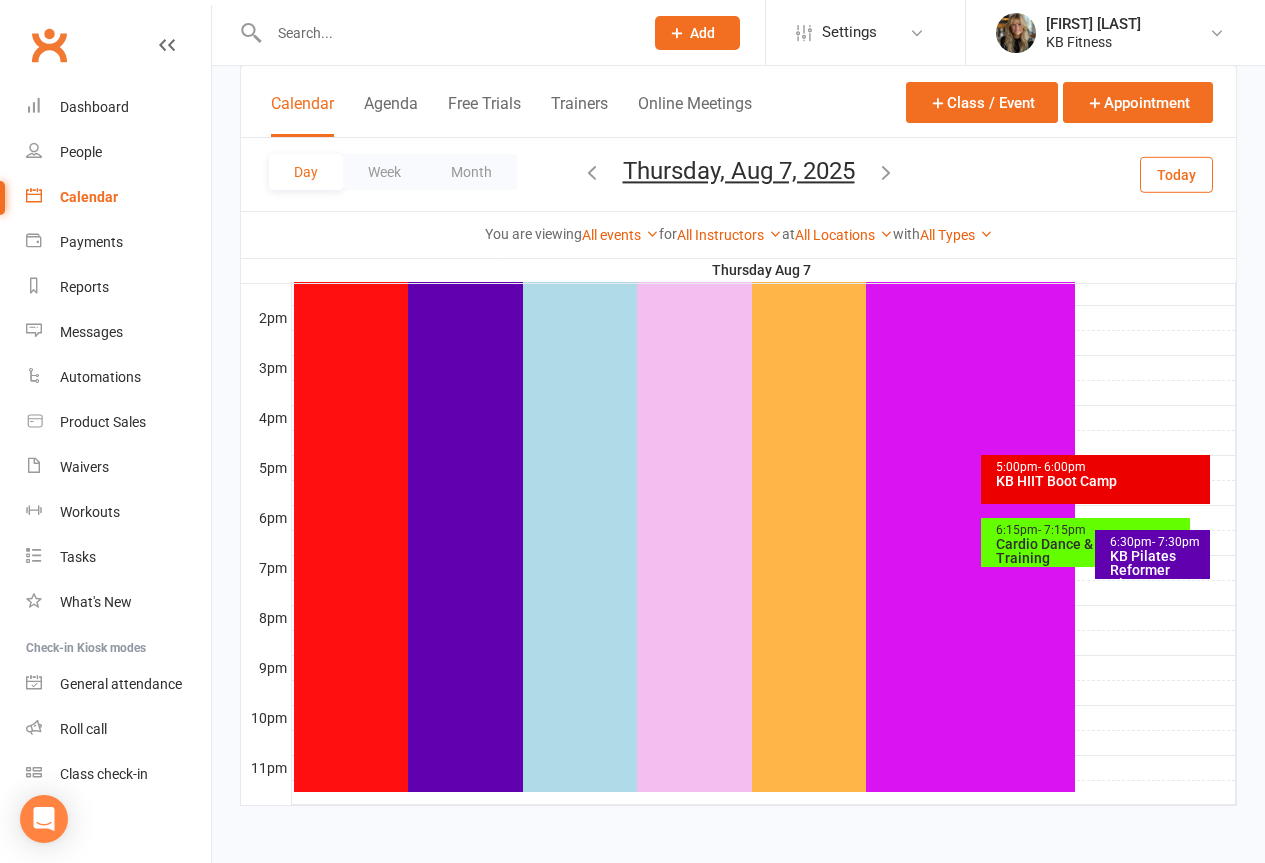click on "KB Pilates Reformer Class" at bounding box center [1157, 570] 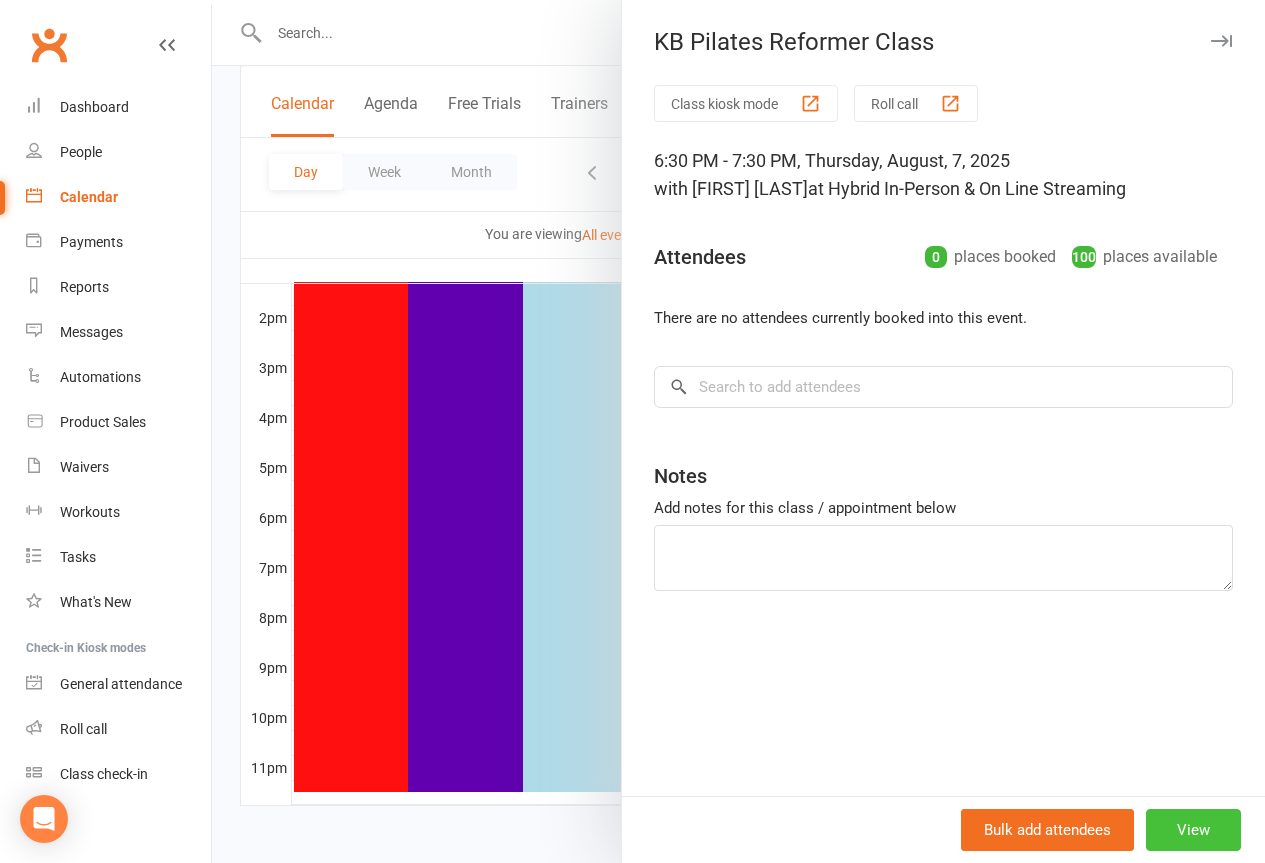 click on "View" at bounding box center (1193, 830) 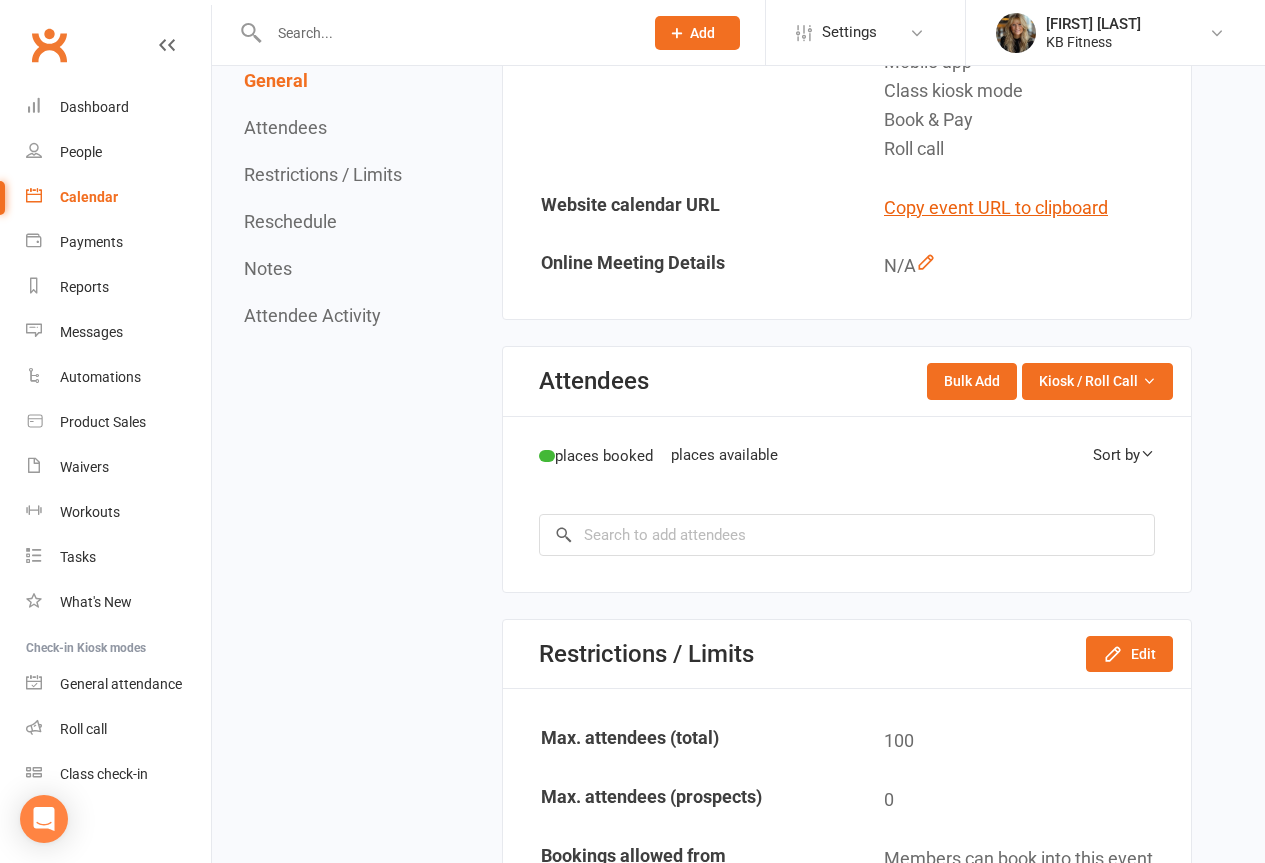 scroll, scrollTop: 0, scrollLeft: 0, axis: both 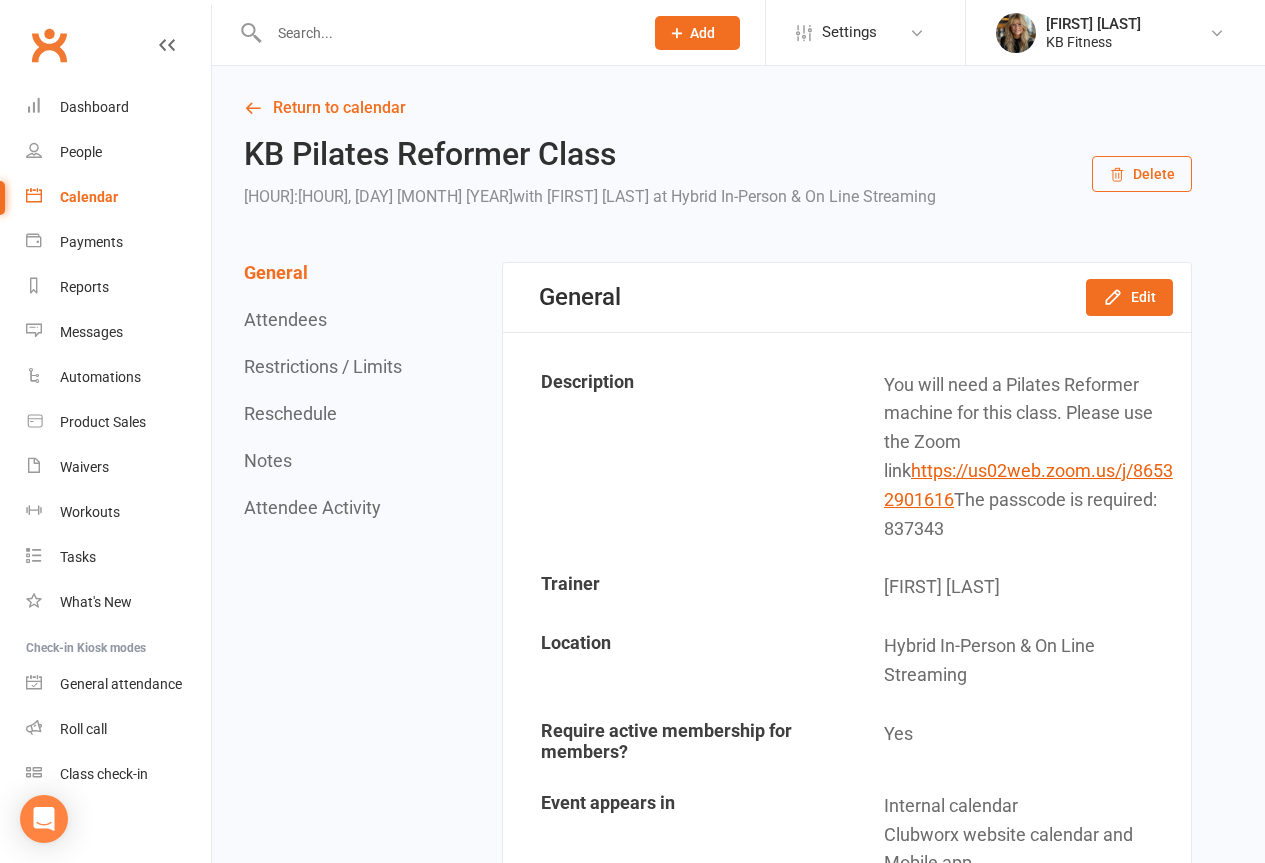 click 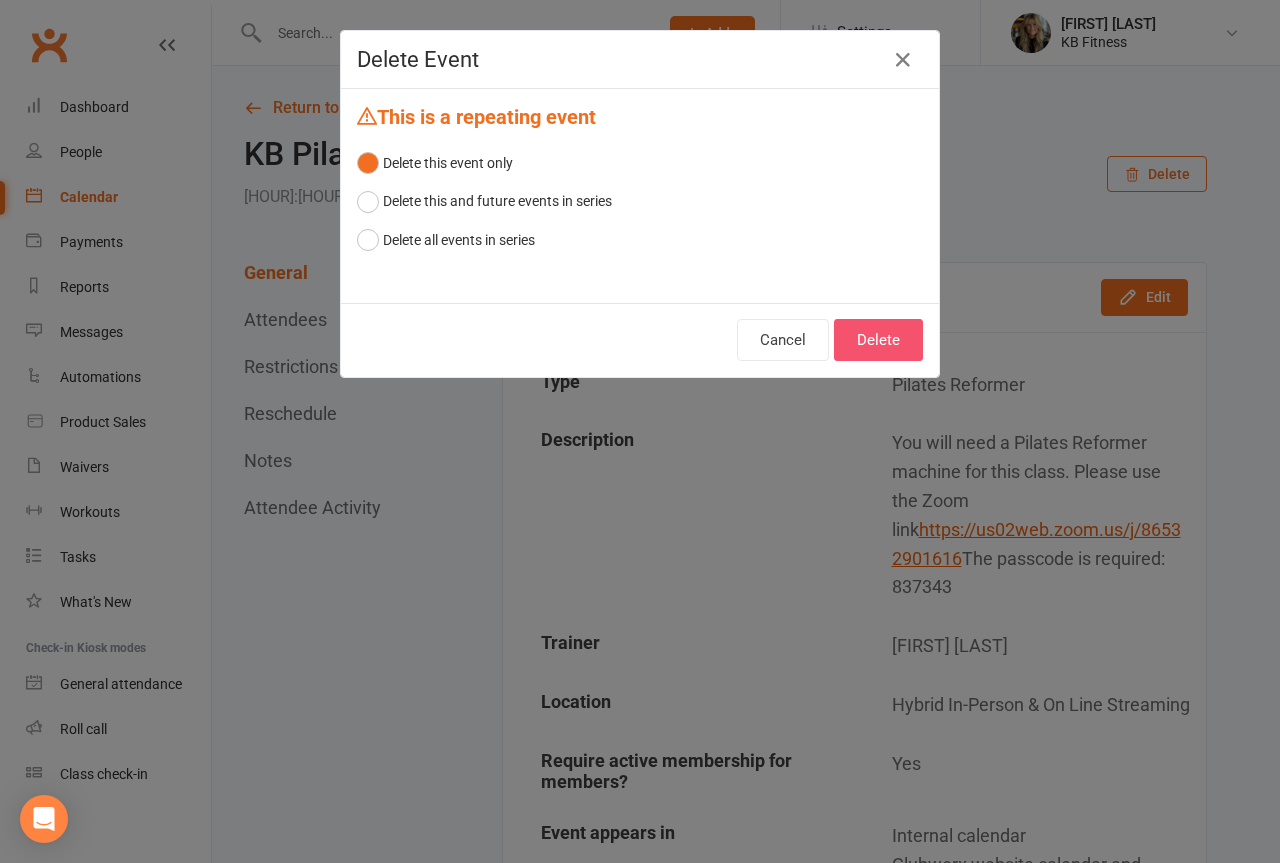 click on "Delete" at bounding box center [878, 340] 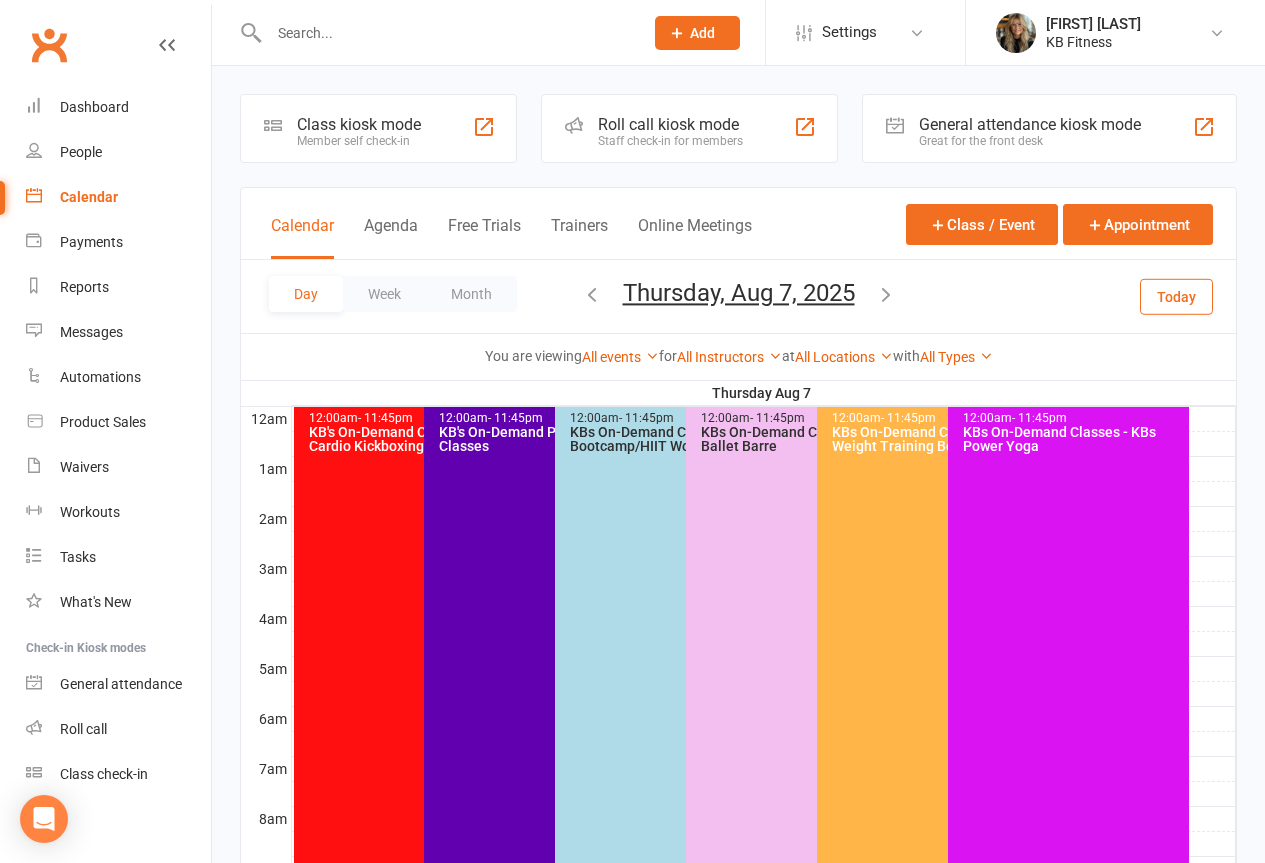 click at bounding box center [592, 294] 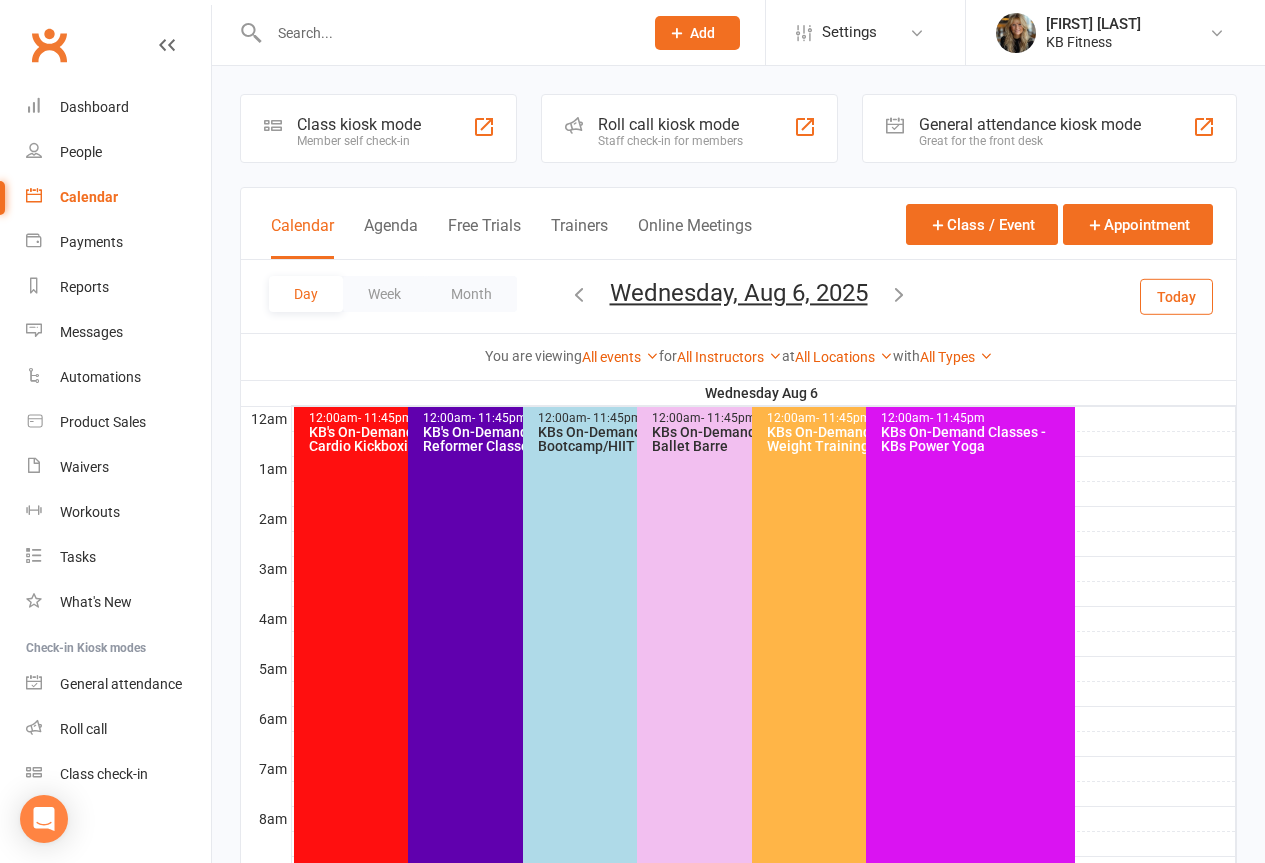 click at bounding box center [579, 294] 